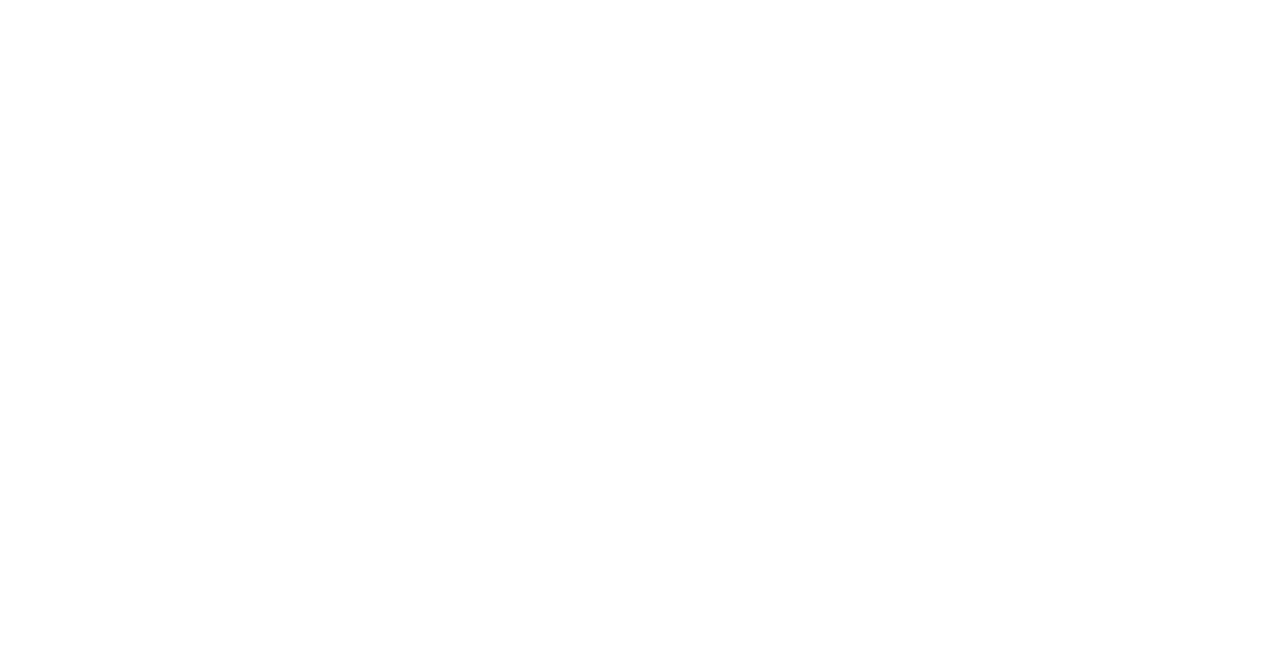 scroll, scrollTop: 0, scrollLeft: 0, axis: both 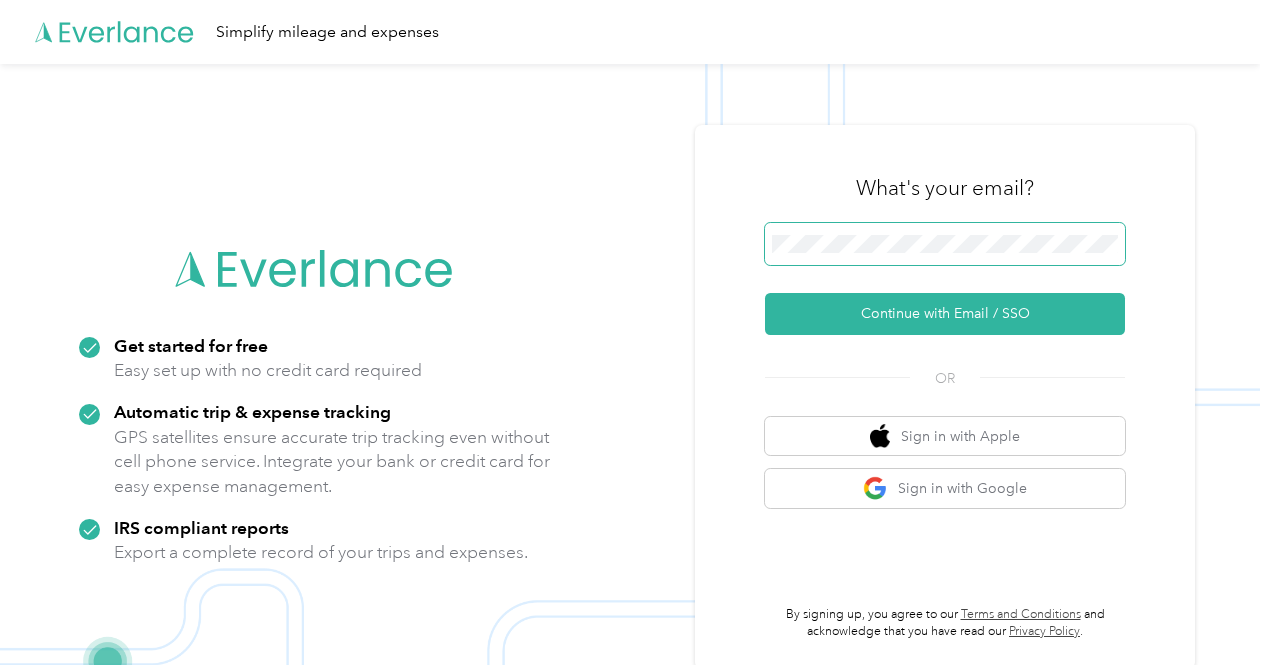 click at bounding box center (945, 244) 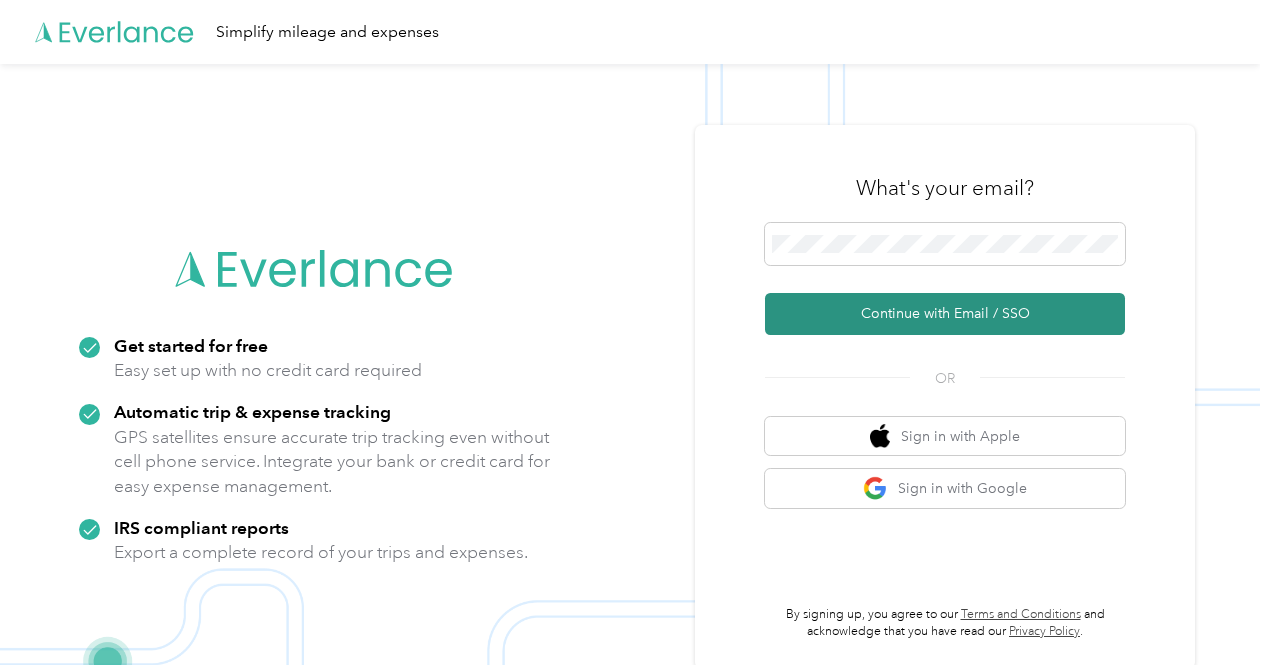 click on "Continue with Email / SSO" at bounding box center (945, 314) 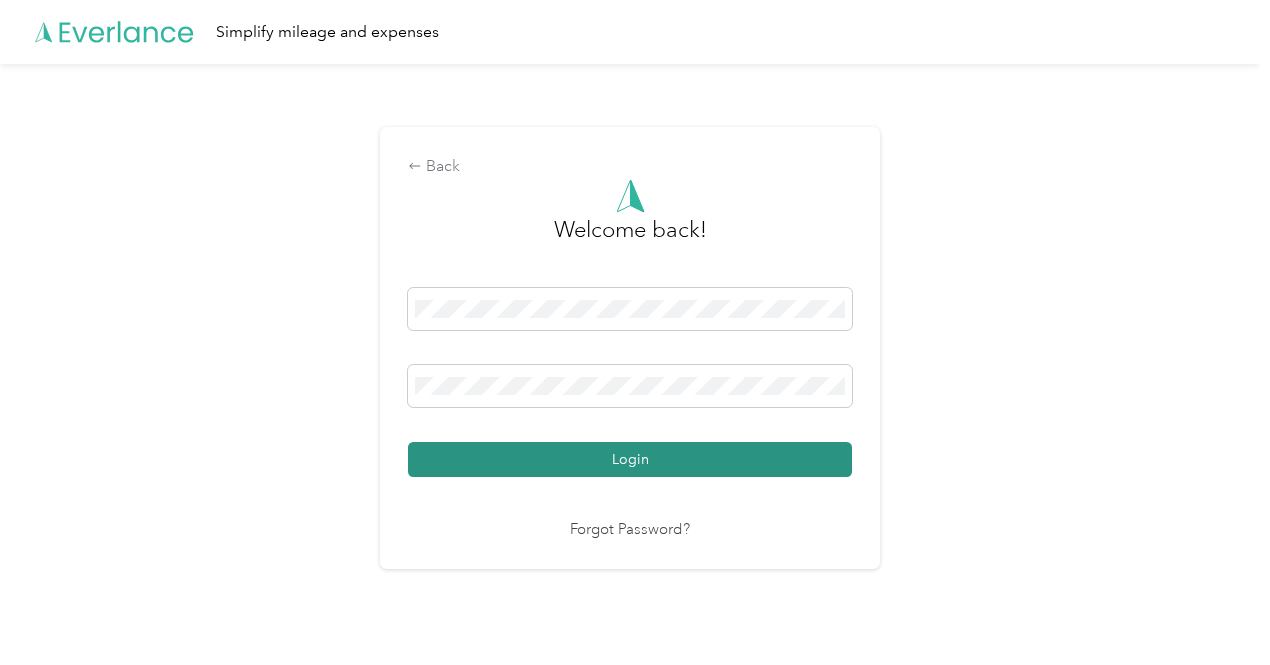 click on "Login" at bounding box center (630, 459) 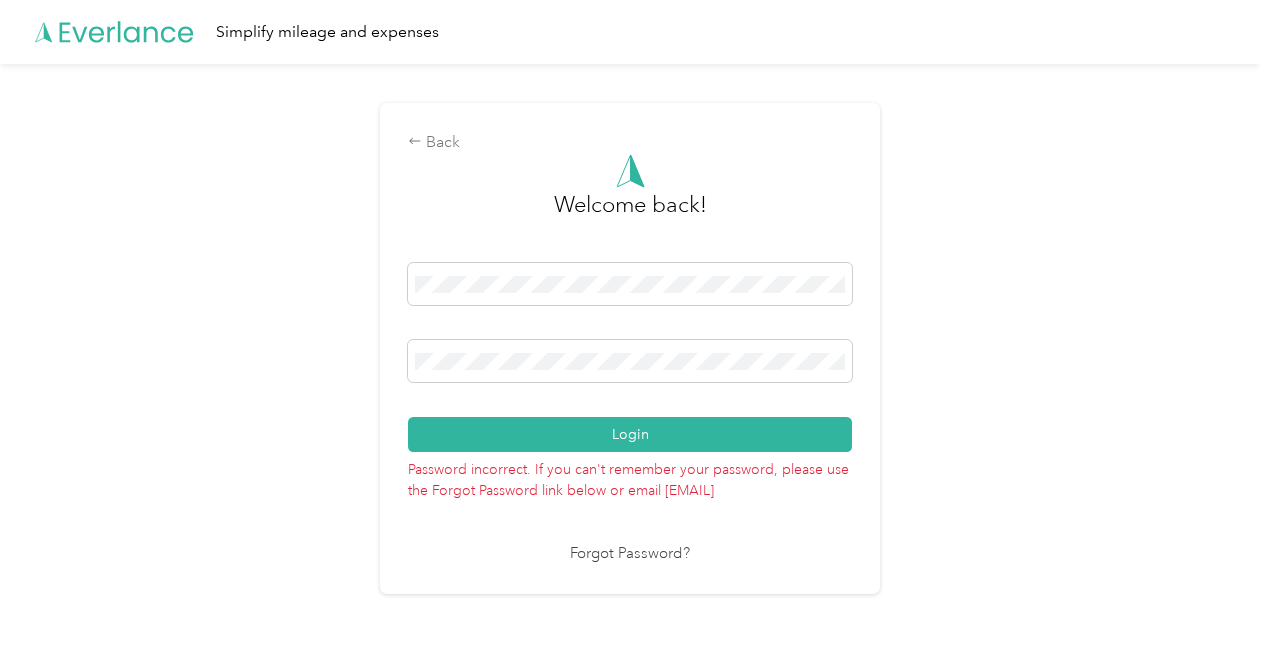 click at bounding box center [630, 364] 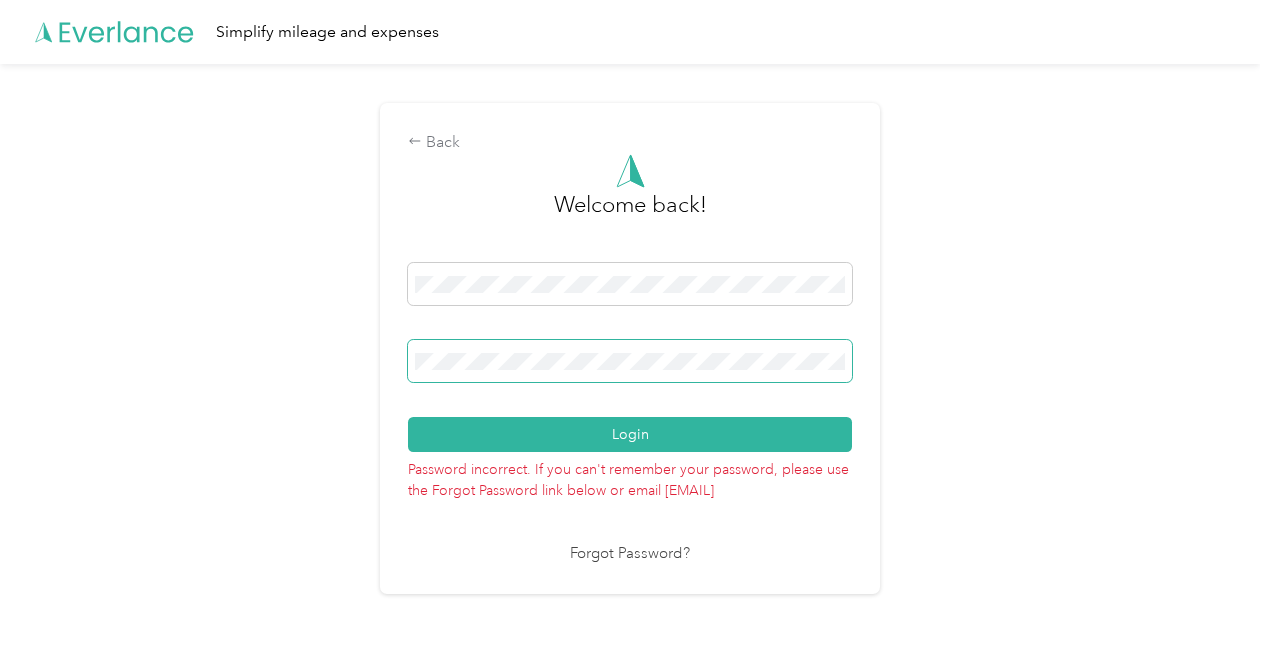 click at bounding box center [630, 361] 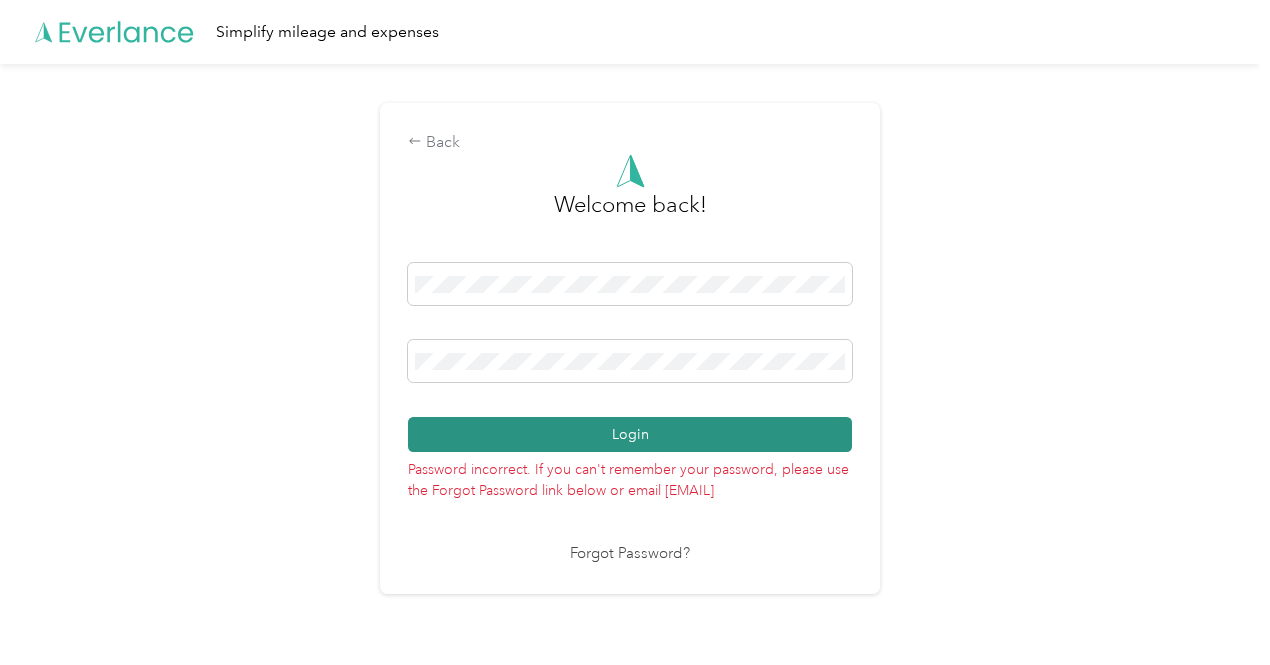 click on "Login" at bounding box center [630, 434] 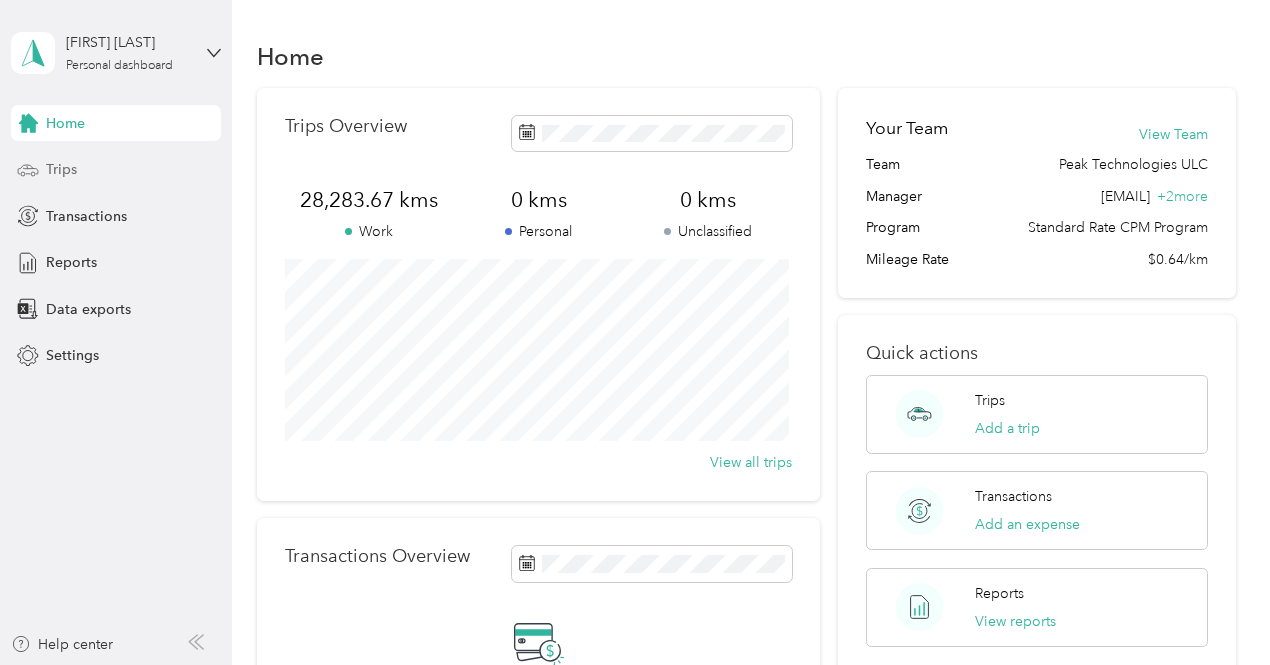 click on "Trips" at bounding box center (61, 169) 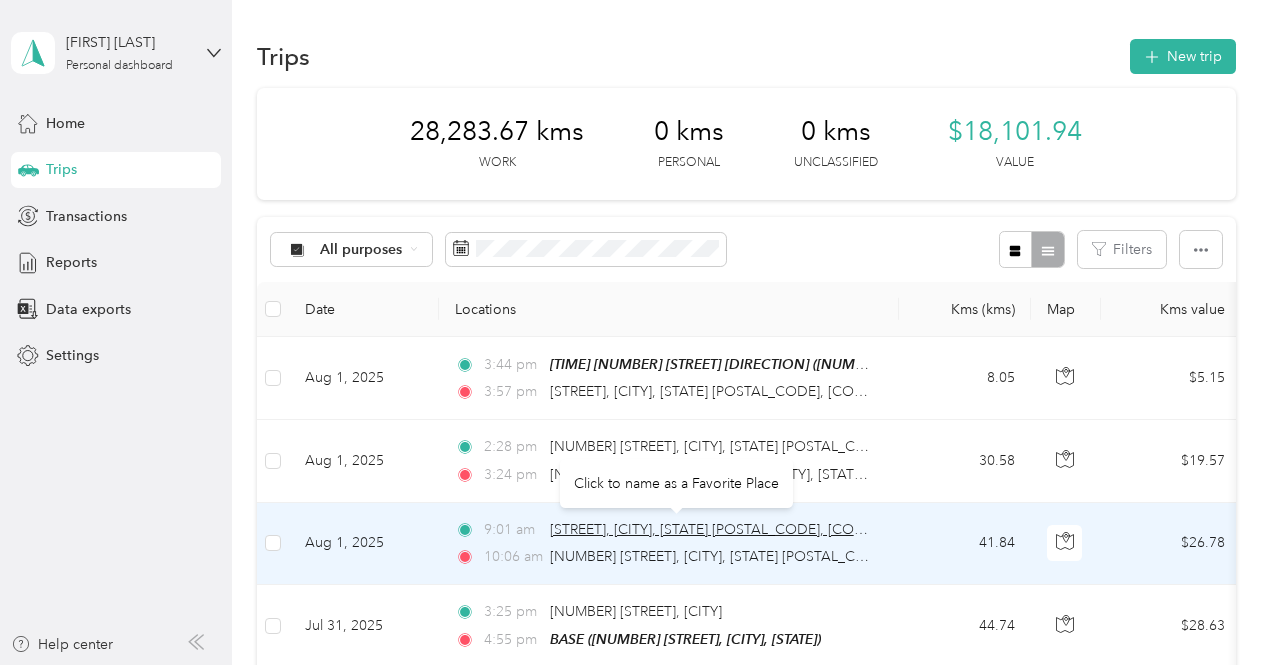 click on "[STREET], [CITY], [STATE] [POSTAL_CODE], [COUNTRY]" at bounding box center [726, 529] 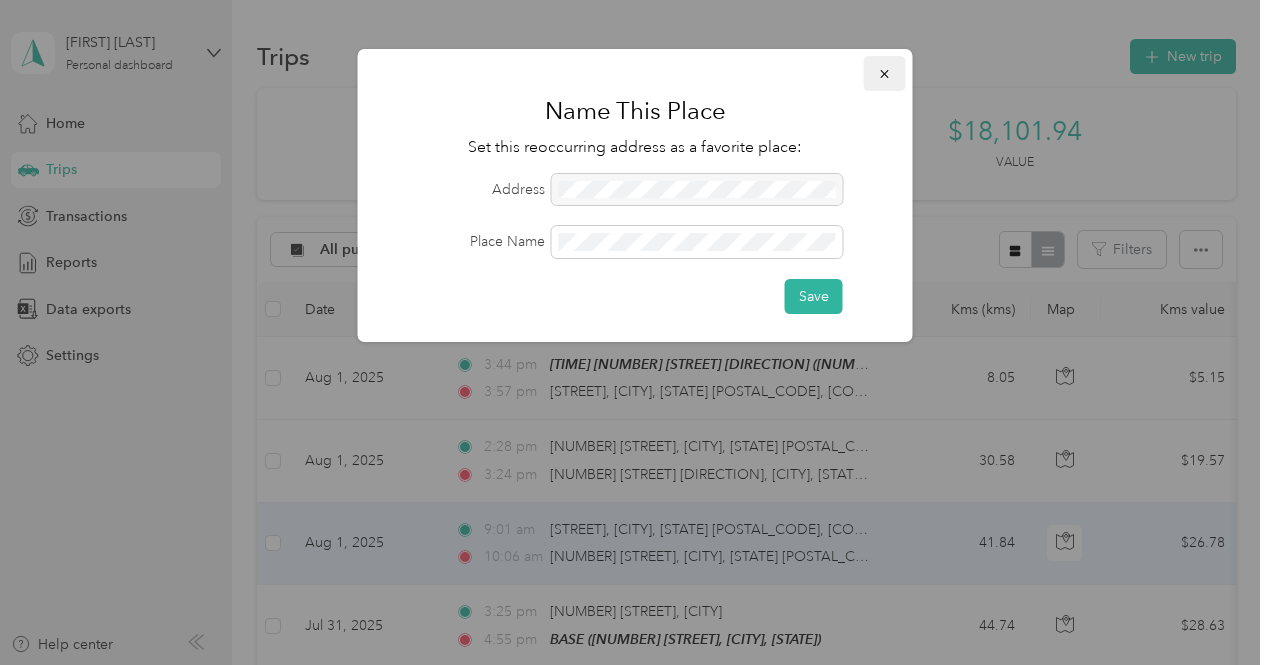 click at bounding box center [885, 73] 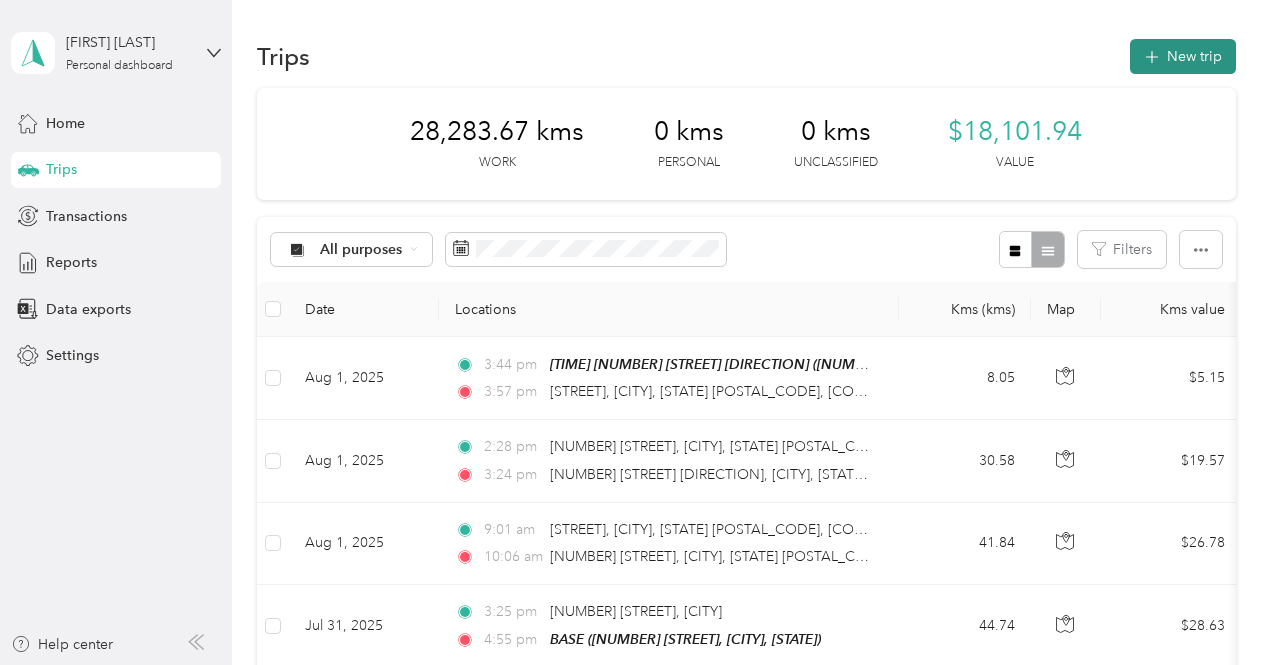 click on "New trip" at bounding box center [1183, 56] 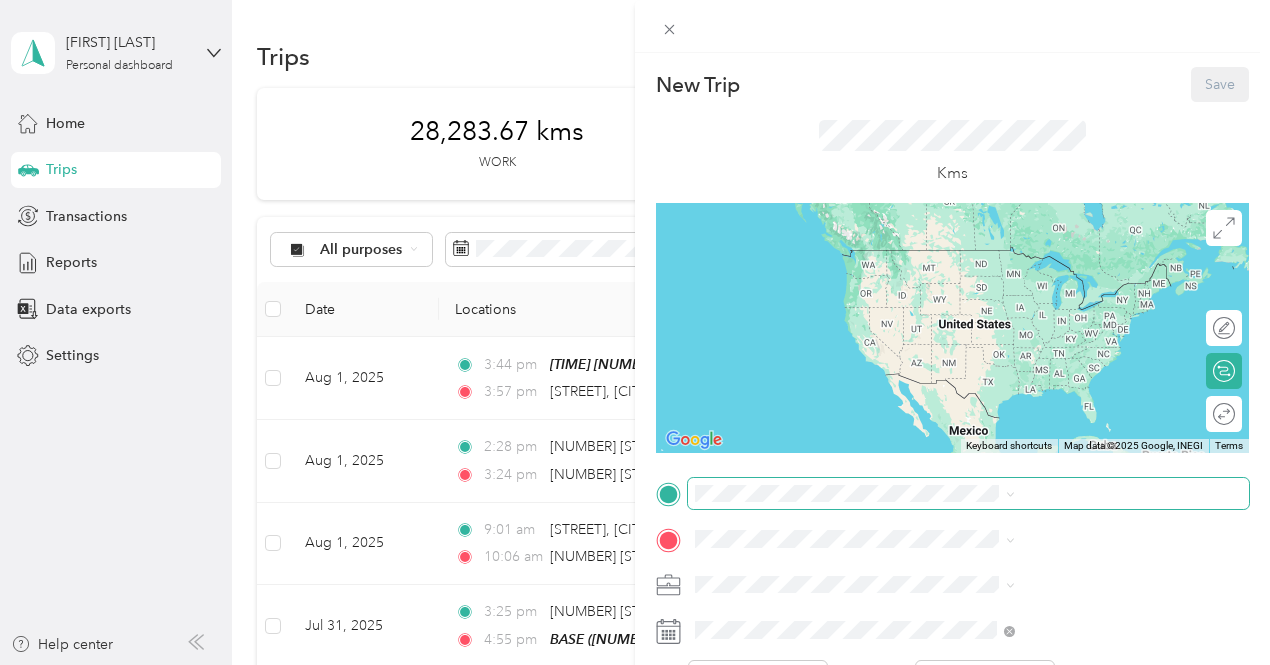 click at bounding box center (968, 494) 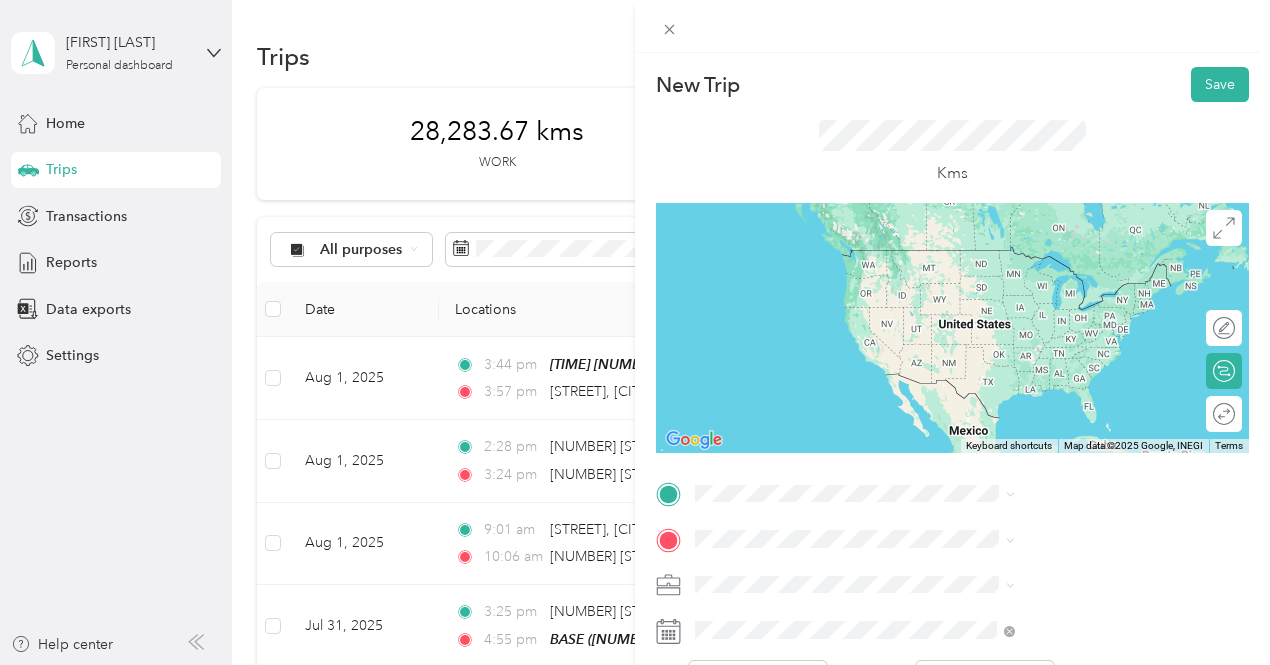 click on "[NUMBER] [STREET] [DIRECTION]
[CITY], [STATE] [POSTAL_CODE], [COUNTRY]" at bounding box center [1081, 581] 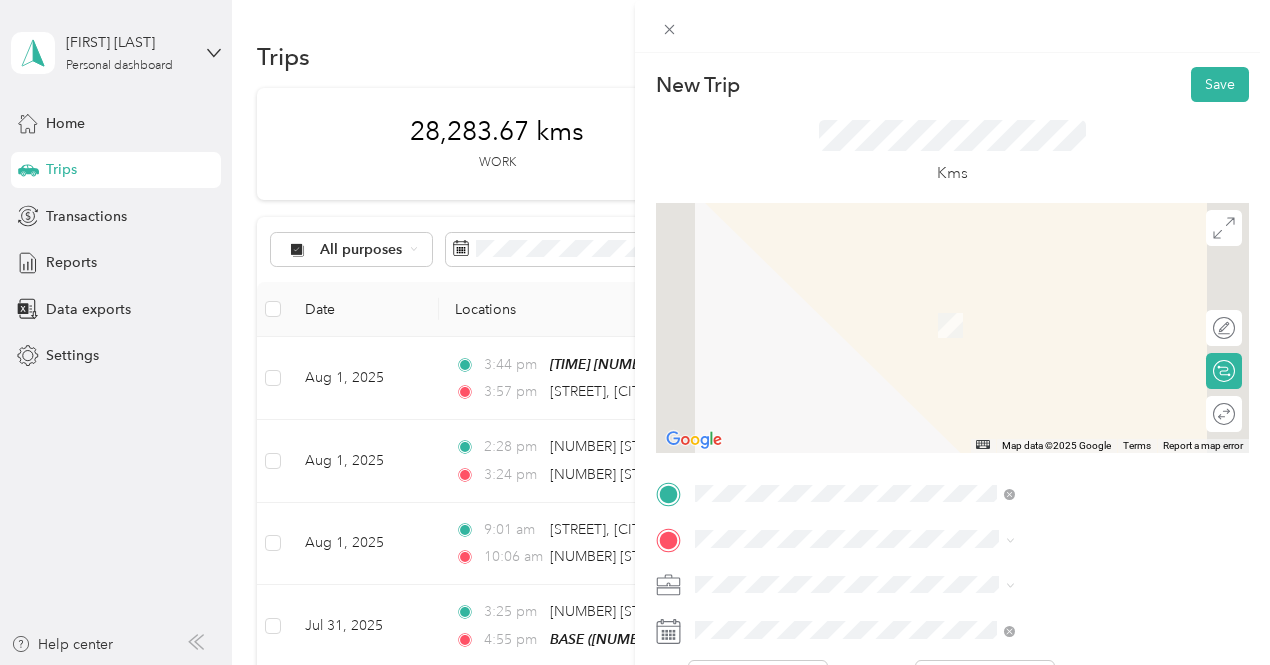 click on "[NUMBER] [STREET] [DIRECTION], [CITY], [STATE], [COUNTRY]" at bounding box center (1076, 410) 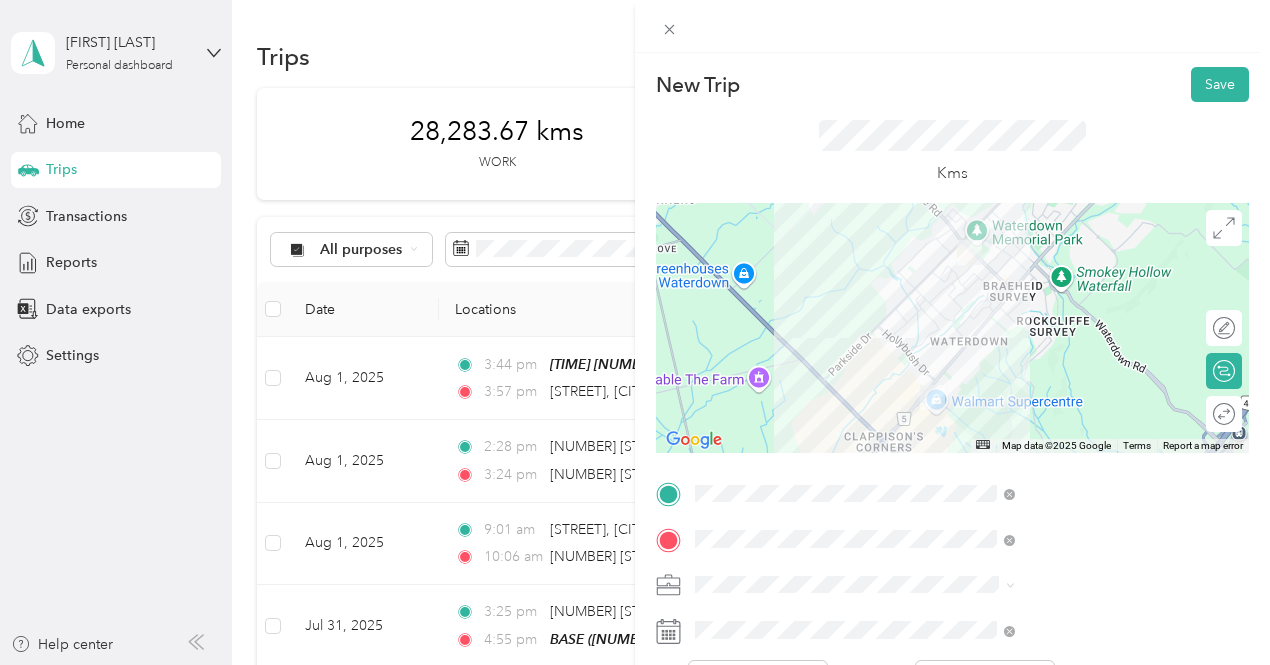 scroll, scrollTop: 384, scrollLeft: 0, axis: vertical 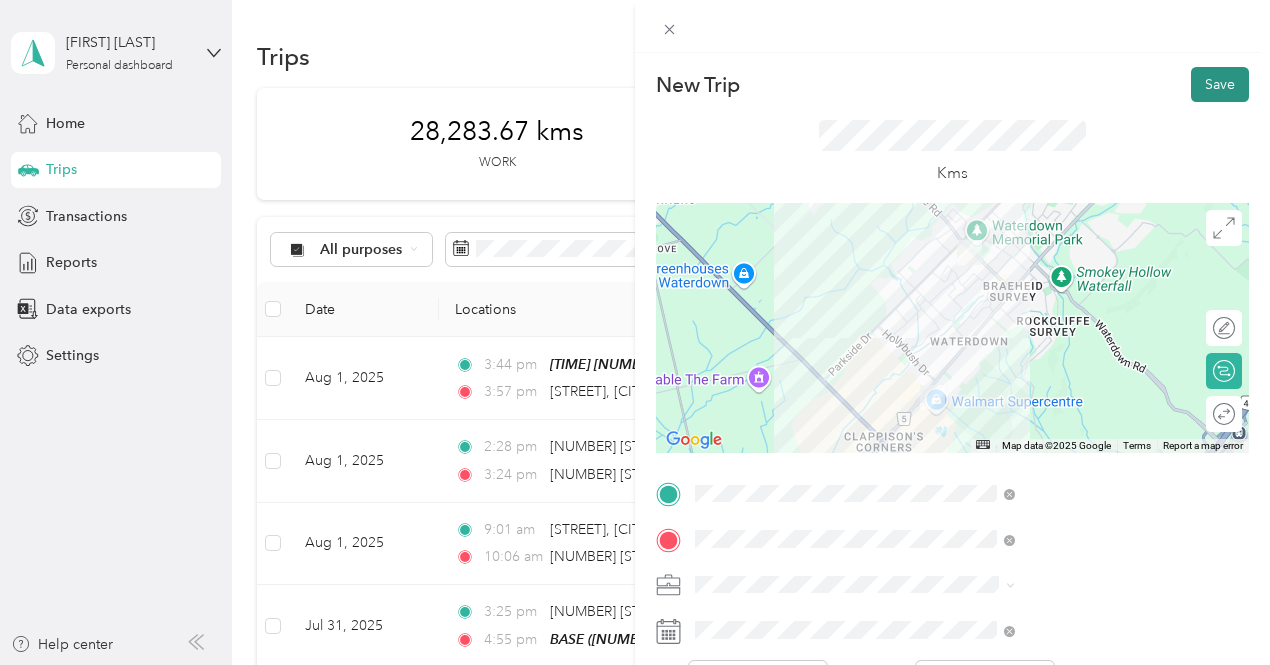 click on "Save" at bounding box center (1220, 84) 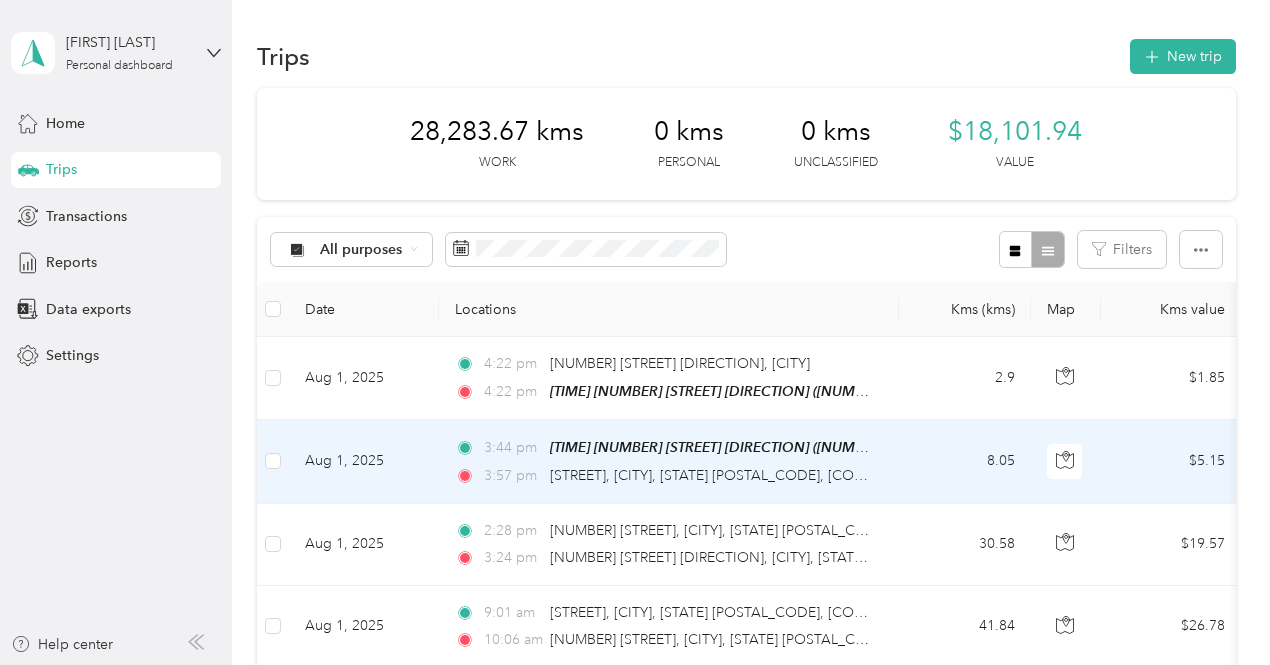 click on "[TIME] [NUMBER] [STREET] [DIRECTION] ([NUMBER] [STREET] [DIRECTION], [CITY], [STATE]) [TIME] [STREET], [CITY], [STATE] [POSTAL_CODE], [COUNTRY]" at bounding box center (665, 461) 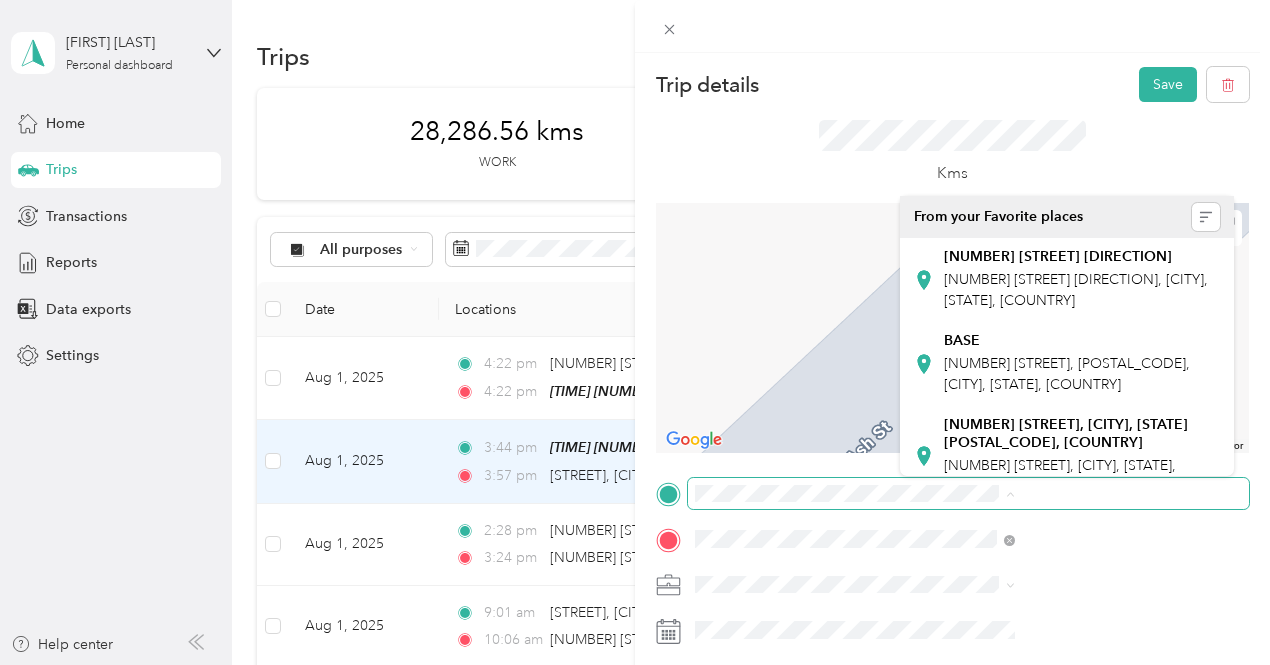 click at bounding box center (968, 494) 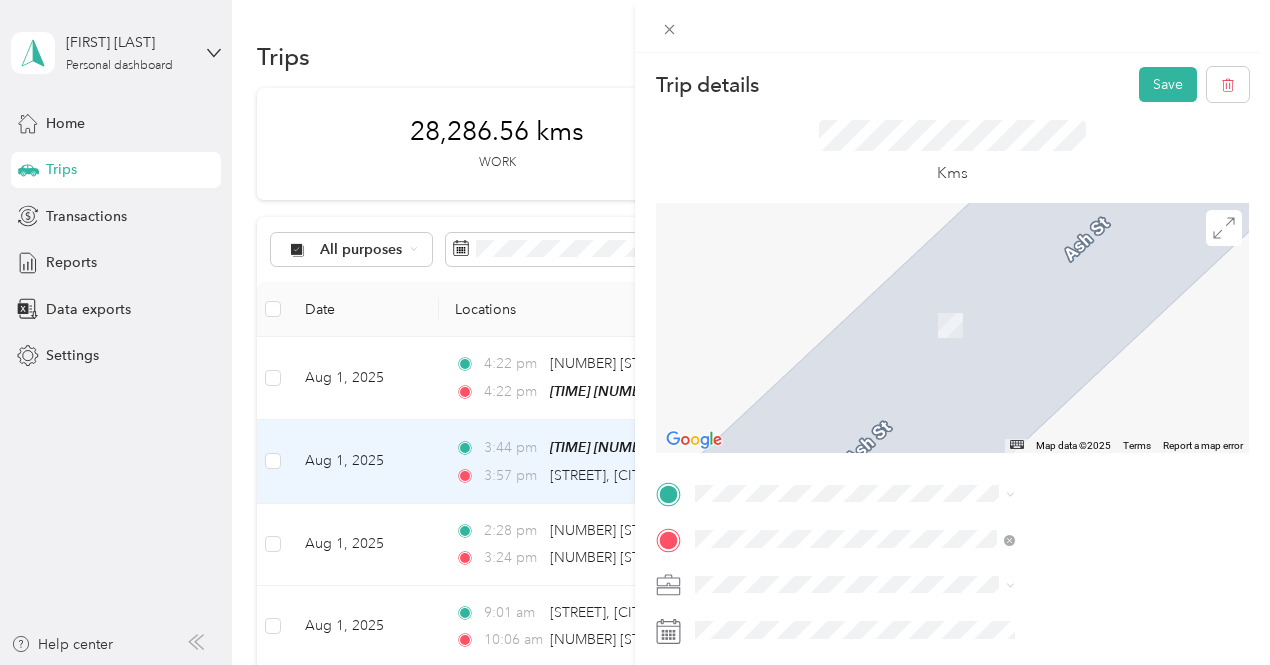 click on "[NUMBER] [STREET] [DIRECTION]
[CITY], [STATE] [POSTAL_CODE], [COUNTRY]" at bounding box center (1081, 577) 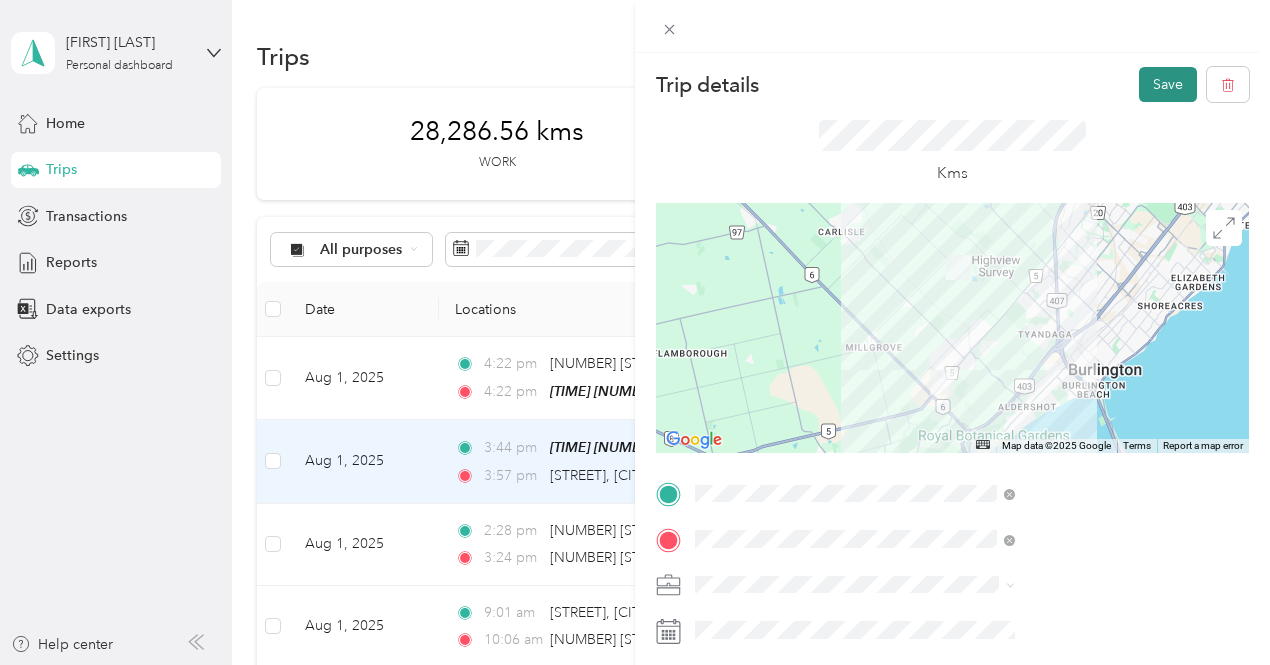 click on "Save" at bounding box center (1168, 84) 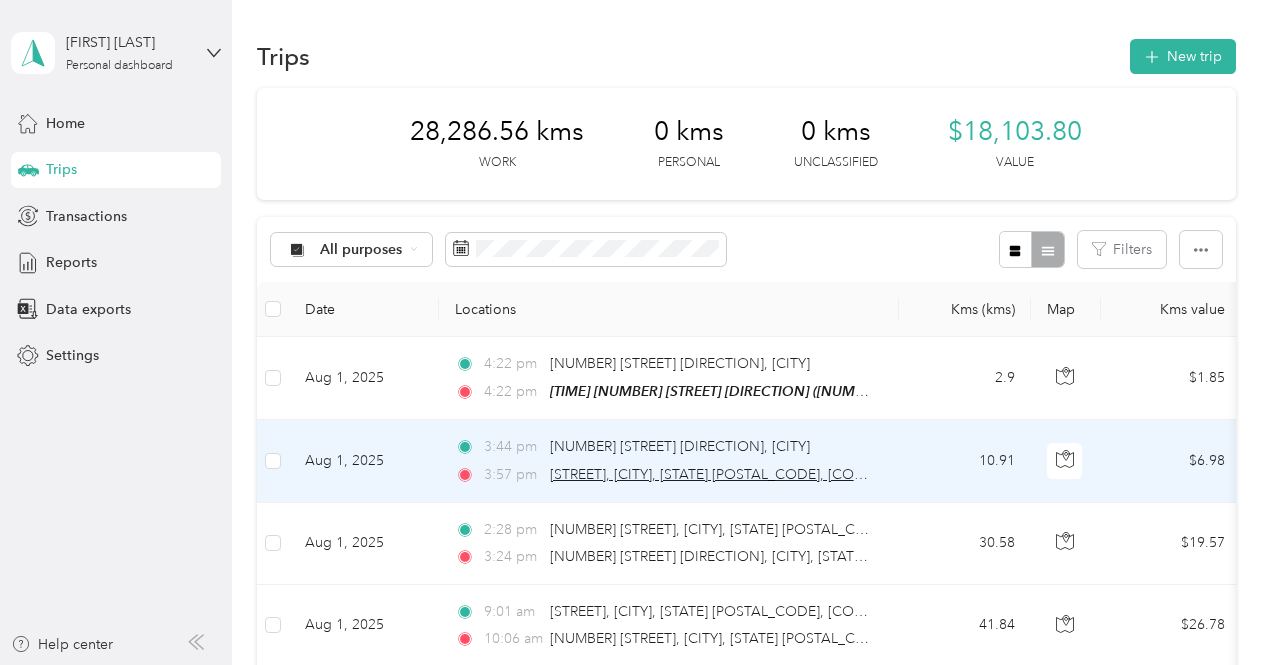 click on "[STREET], [CITY], [STATE] [POSTAL_CODE], [COUNTRY]" at bounding box center [726, 474] 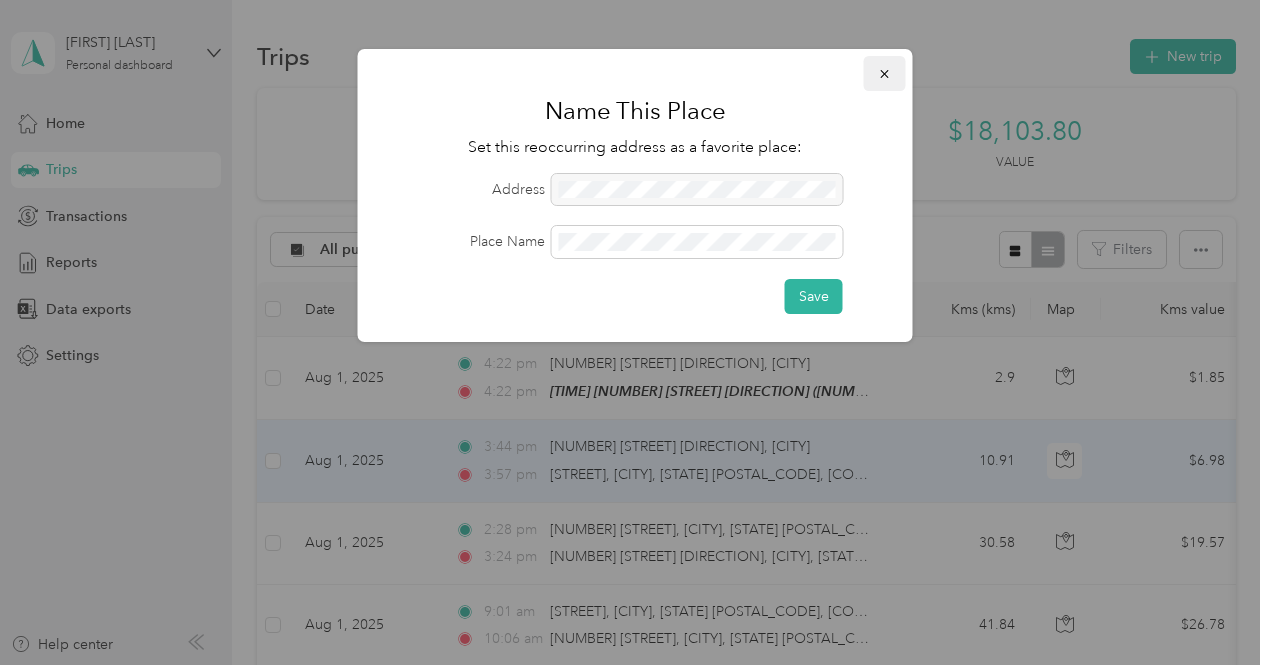 click 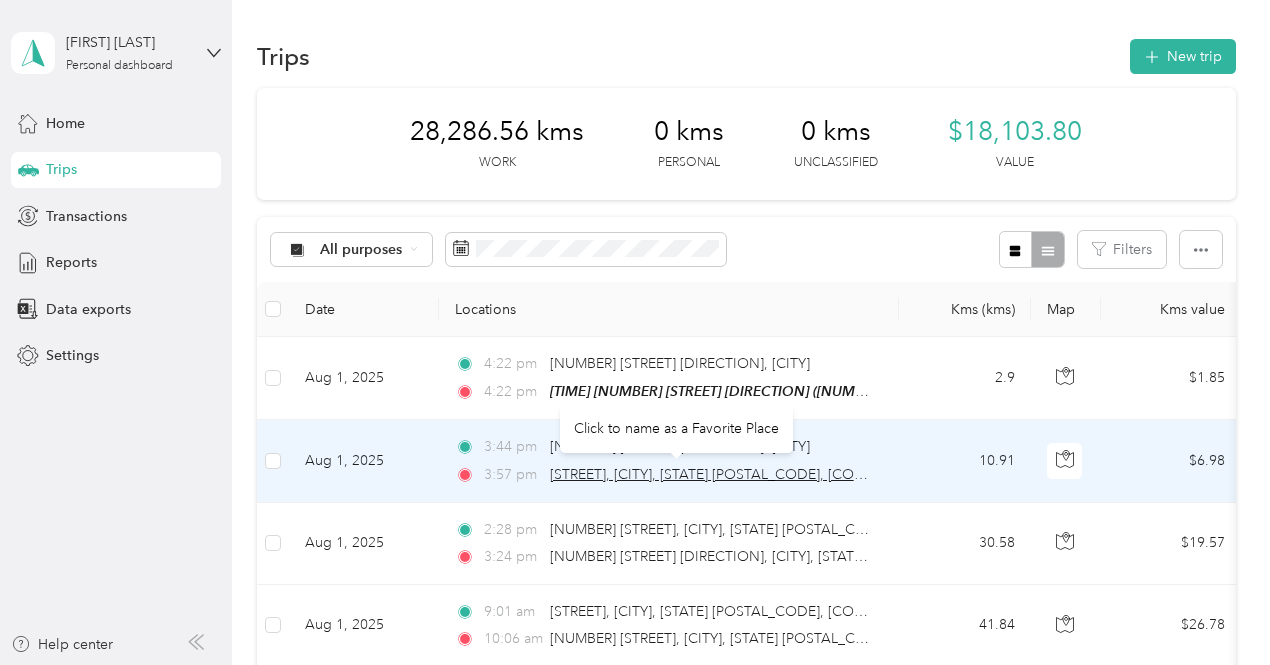 click on "[STREET], [CITY], [STATE] [POSTAL_CODE], [COUNTRY]" at bounding box center [726, 474] 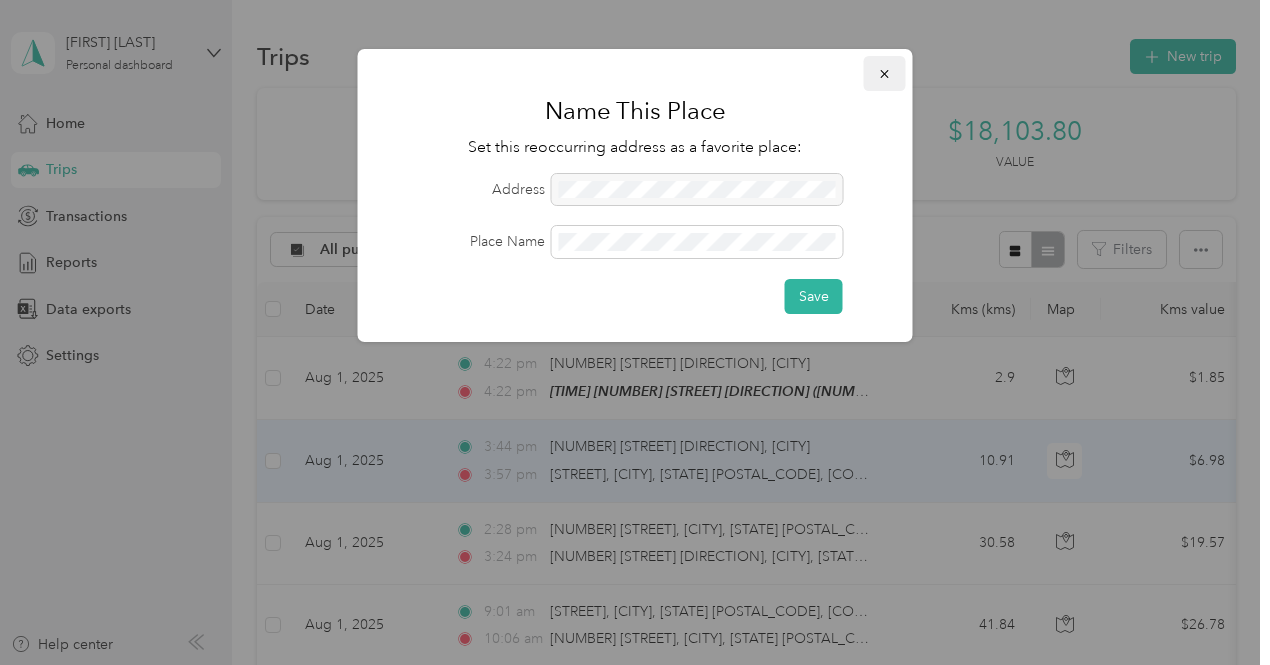 click at bounding box center [885, 73] 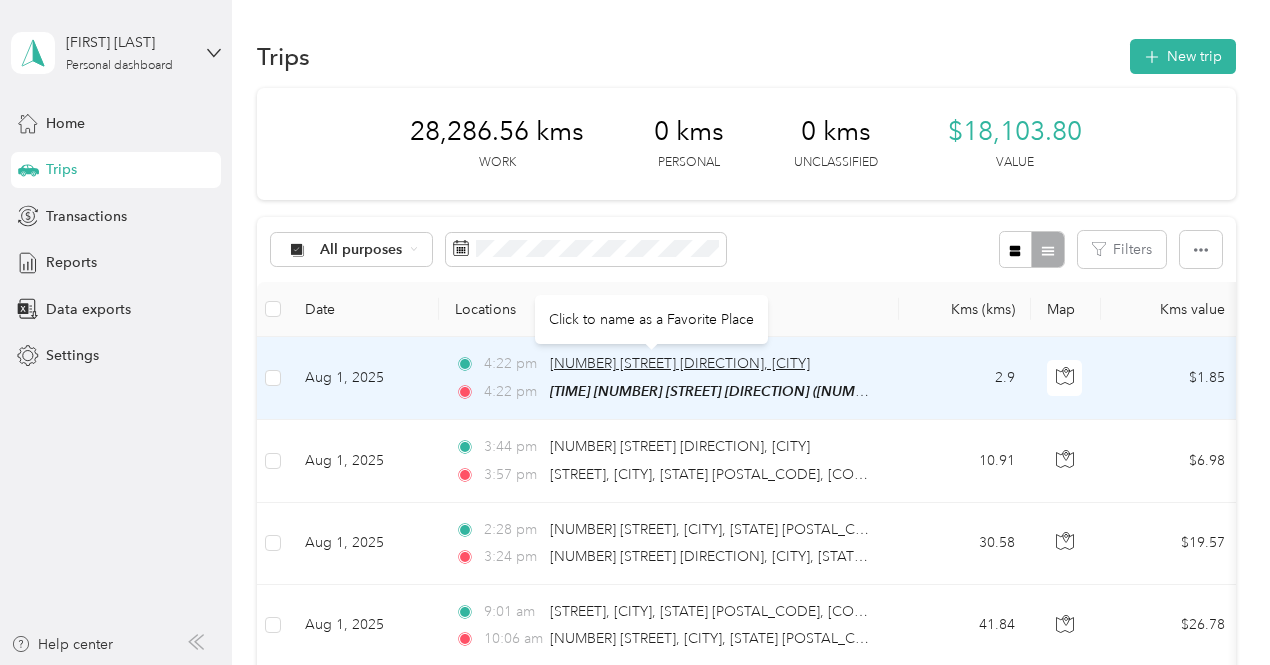 click on "[NUMBER] [STREET] [DIRECTION], [CITY]" at bounding box center (680, 363) 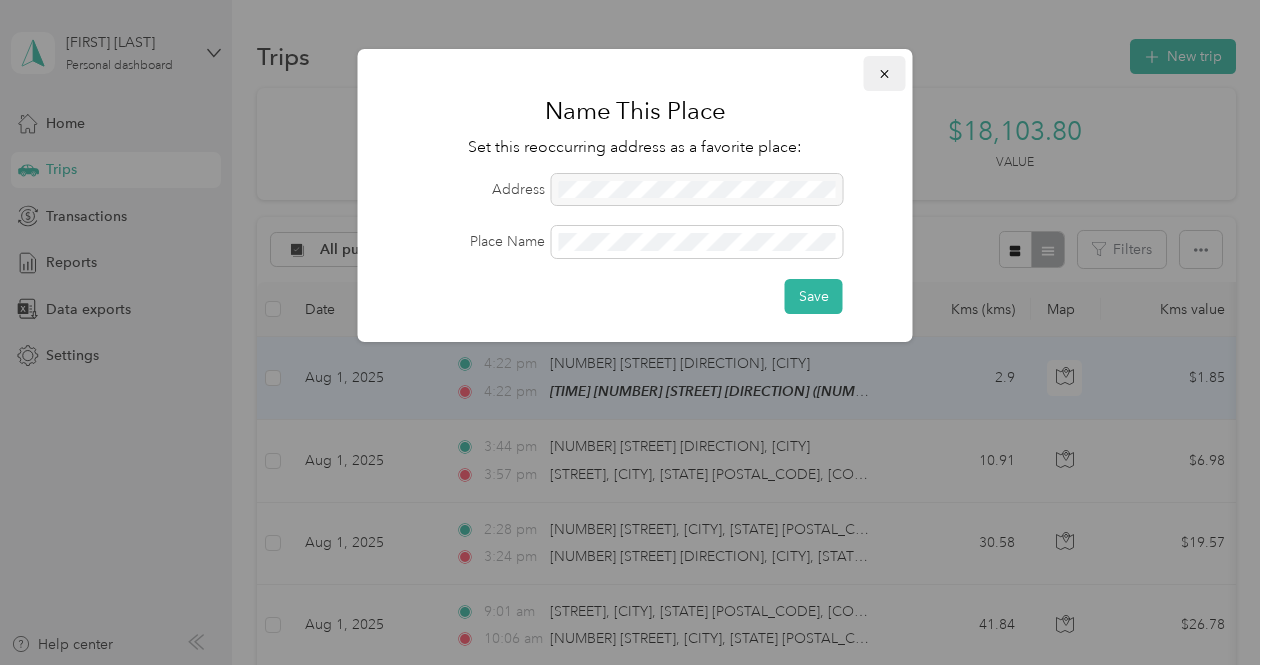 click at bounding box center (885, 73) 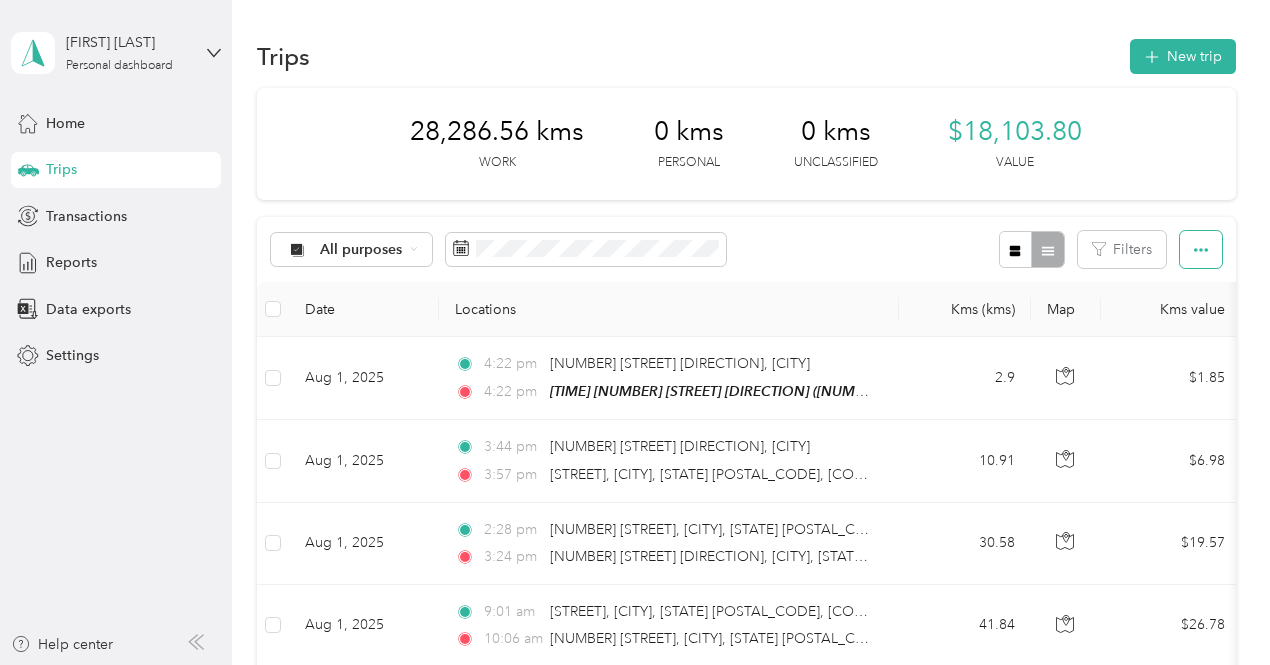 click 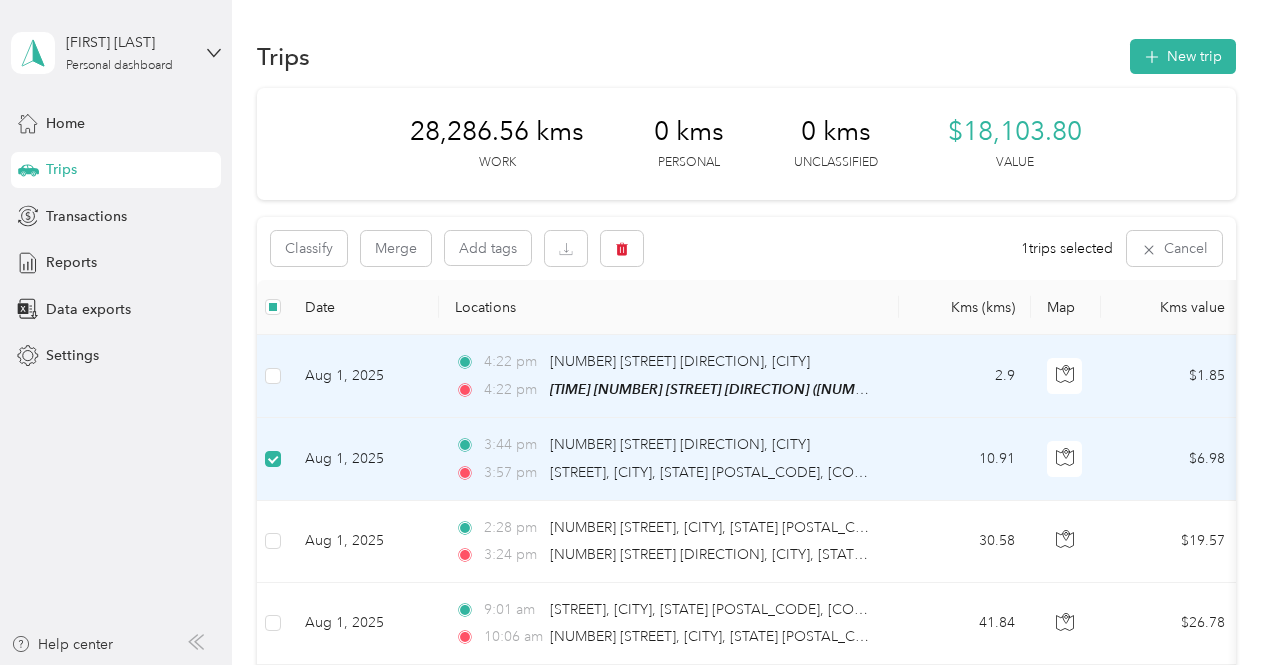 click at bounding box center (273, 376) 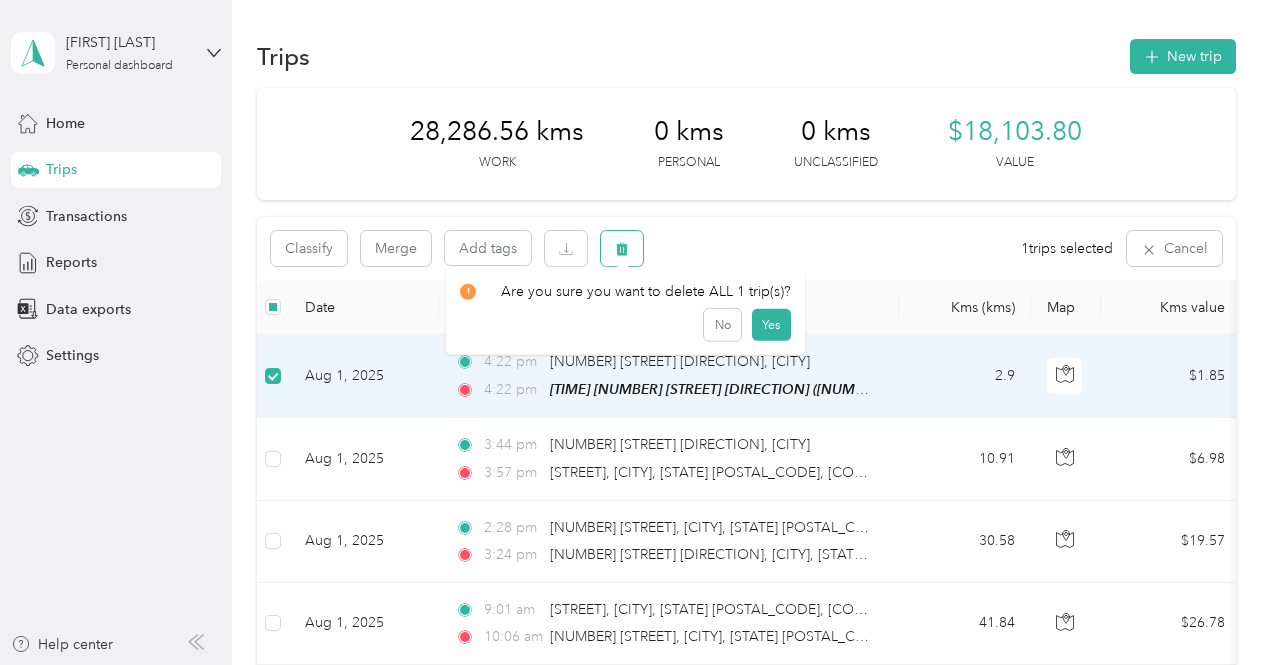 click 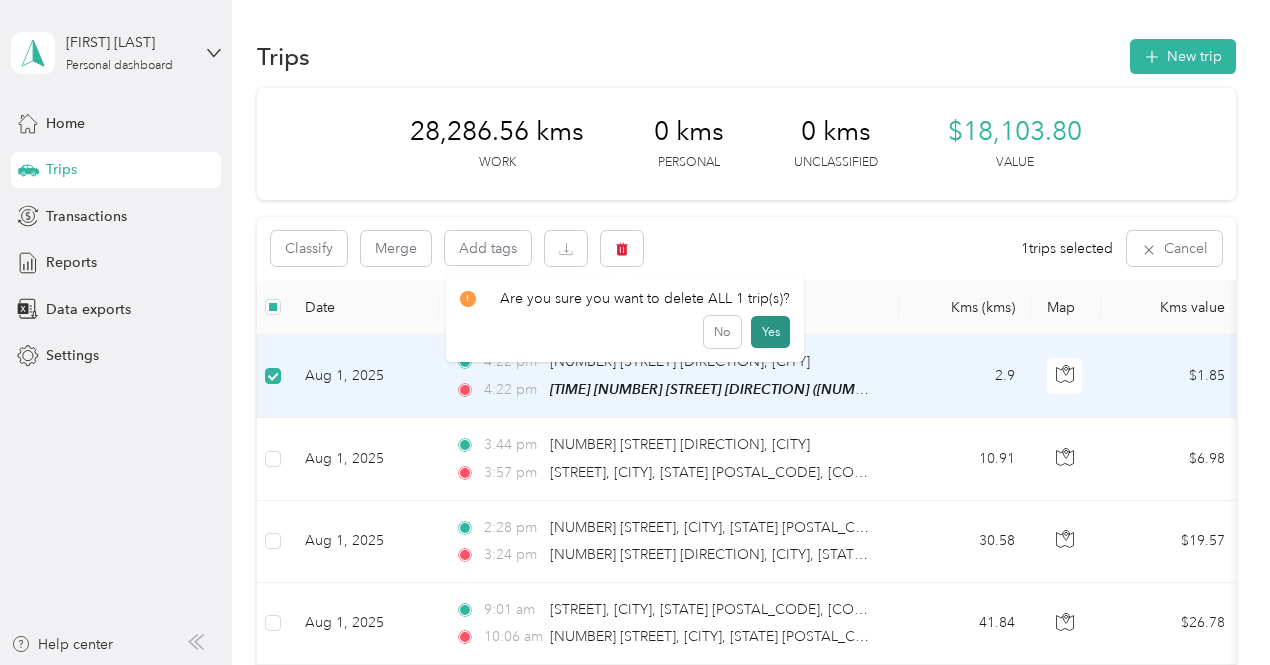 click on "Yes" at bounding box center [770, 332] 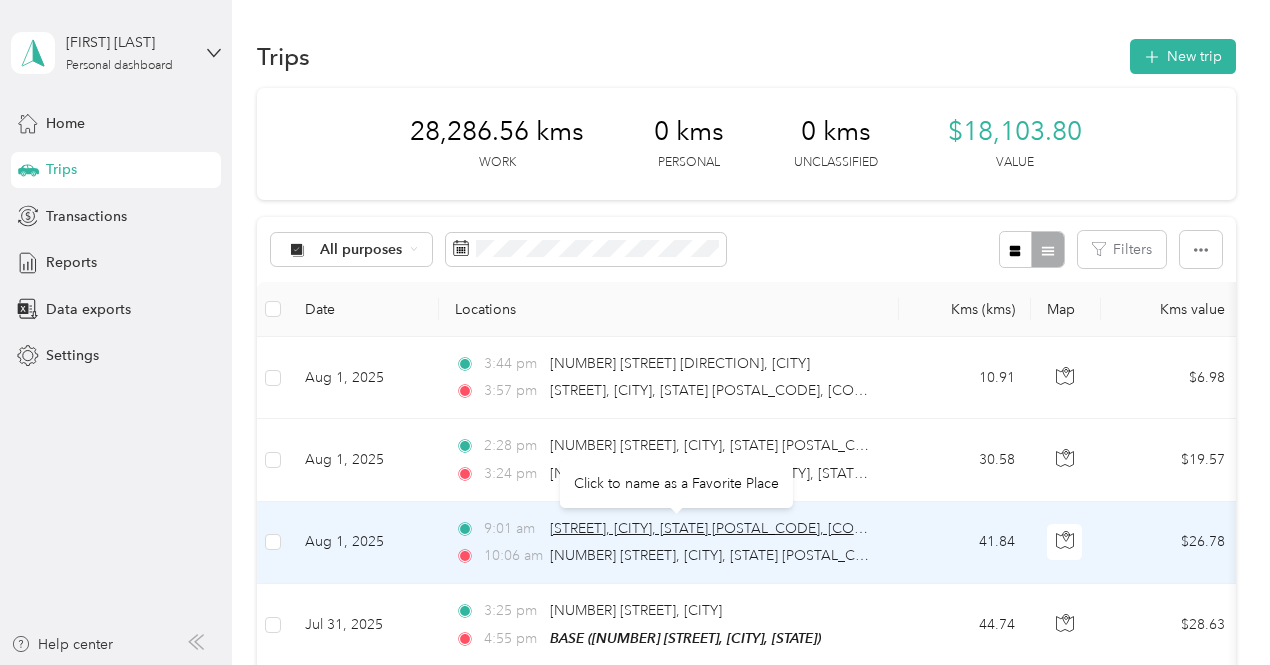 click on "[STREET], [CITY], [STATE] [POSTAL_CODE], [COUNTRY]" at bounding box center (726, 528) 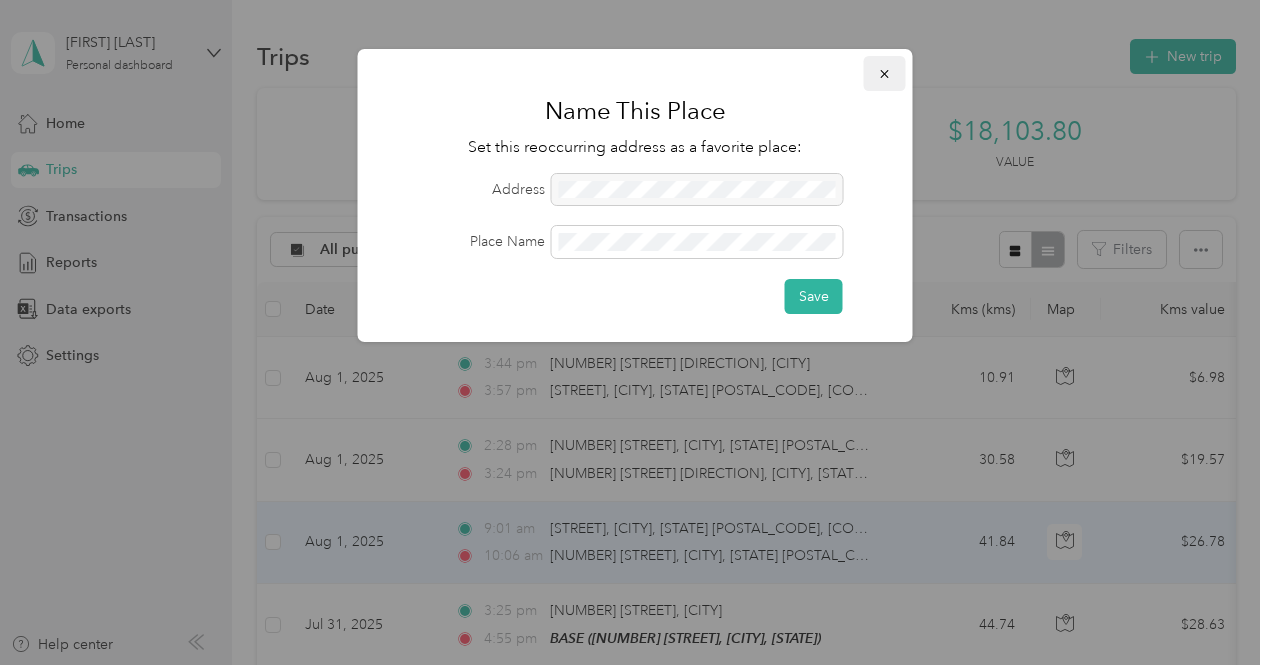 click 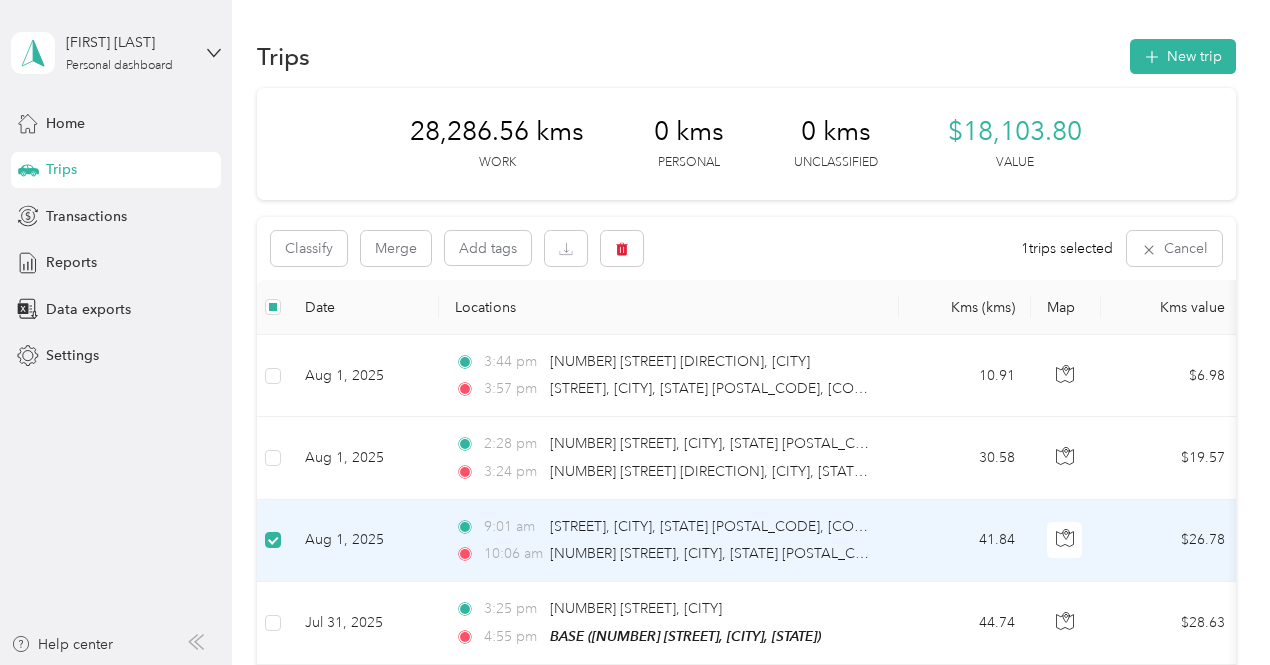 click on "Trips New trip" at bounding box center (746, 56) 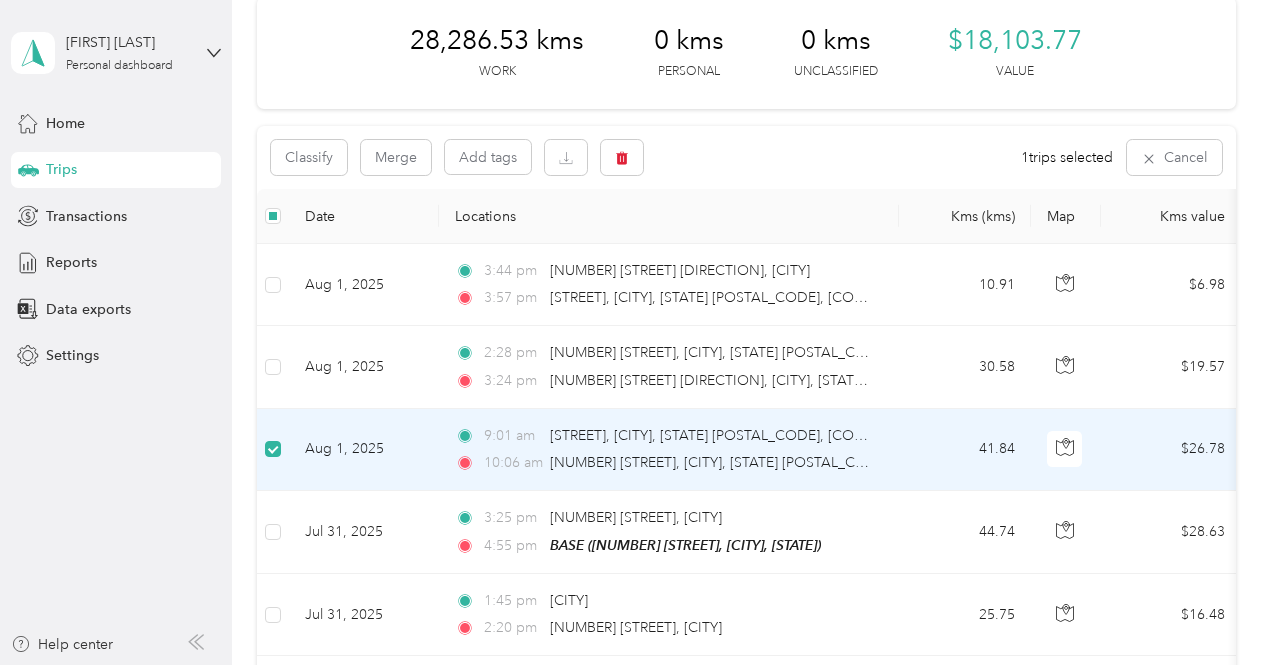 scroll, scrollTop: 62, scrollLeft: 0, axis: vertical 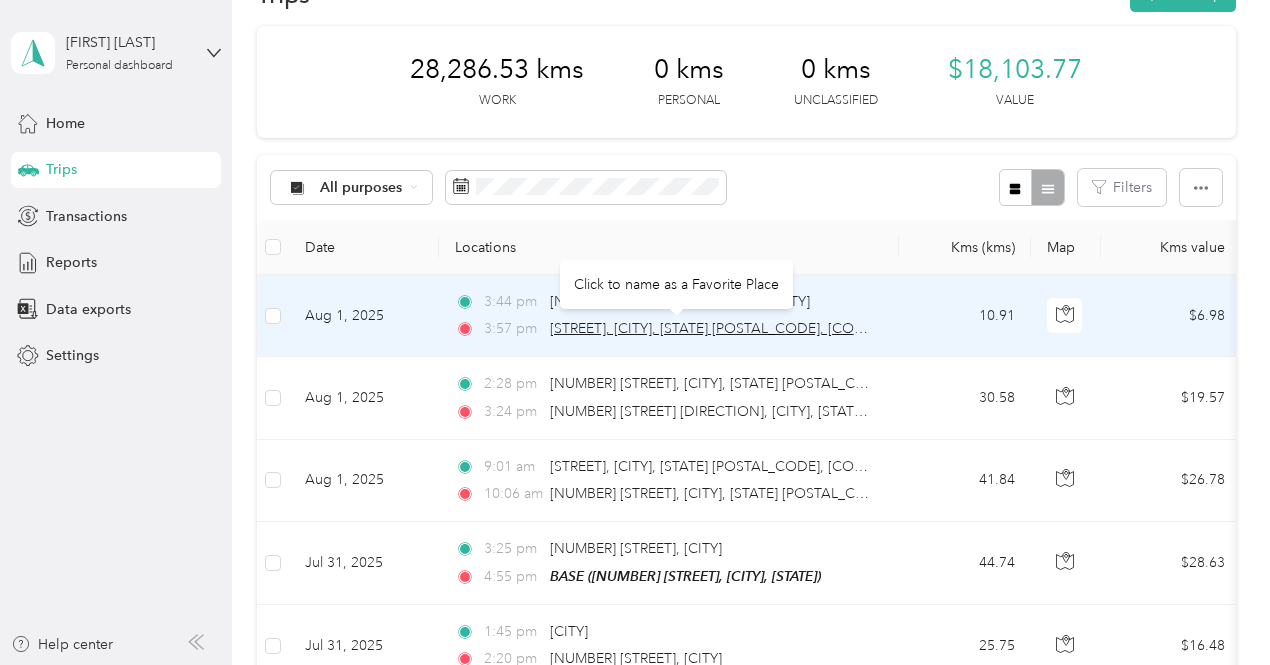click on "[STREET], [CITY], [STATE] [POSTAL_CODE], [COUNTRY]" at bounding box center (726, 328) 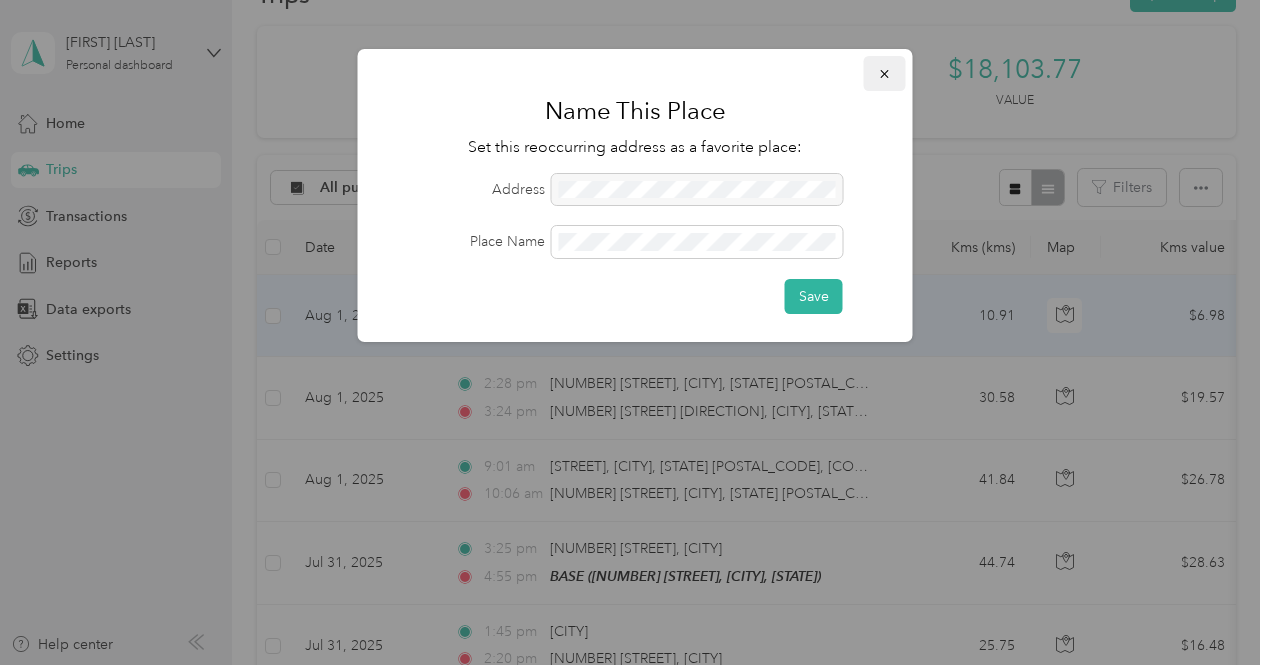 click 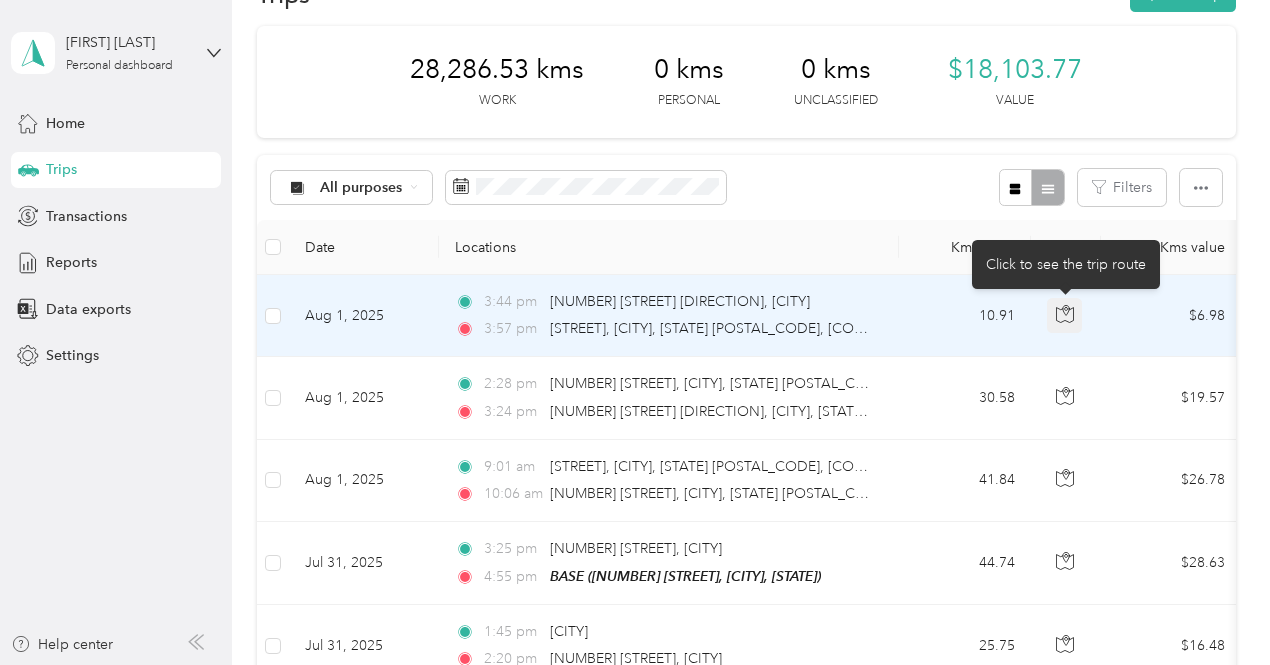 click 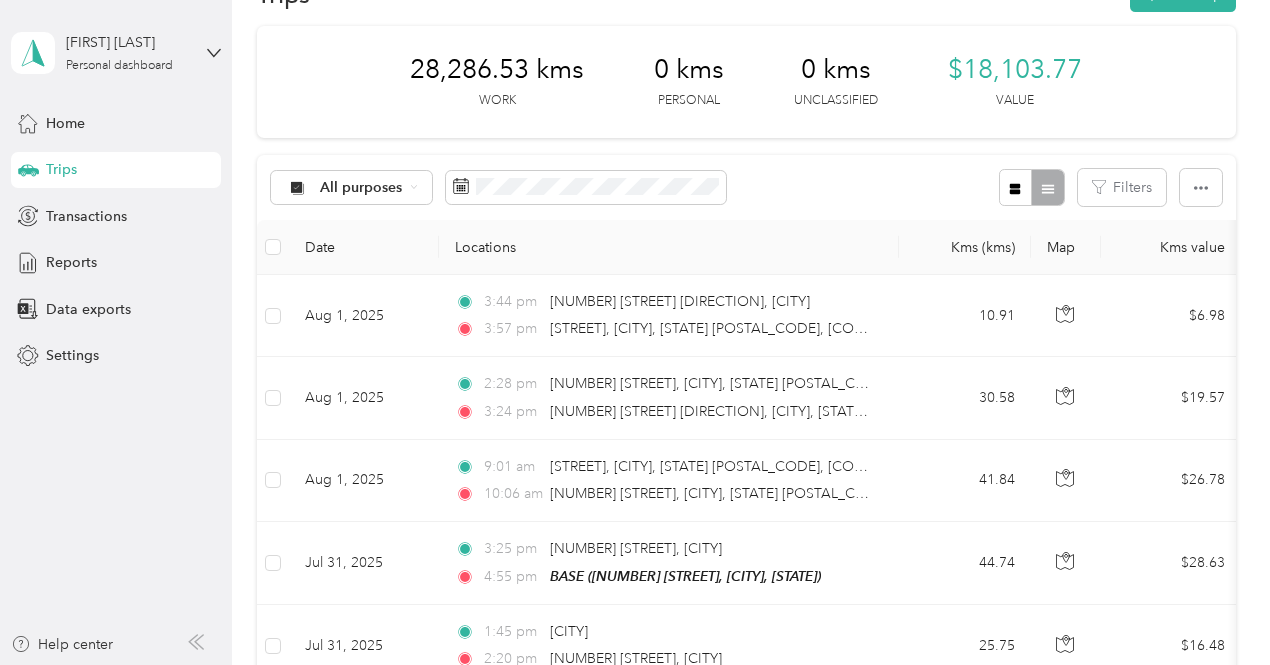 click on "[FIRST] [LAST] Personal dashboard Home Trips Transactions Reports Data exports Settings   Help center" at bounding box center (116, 332) 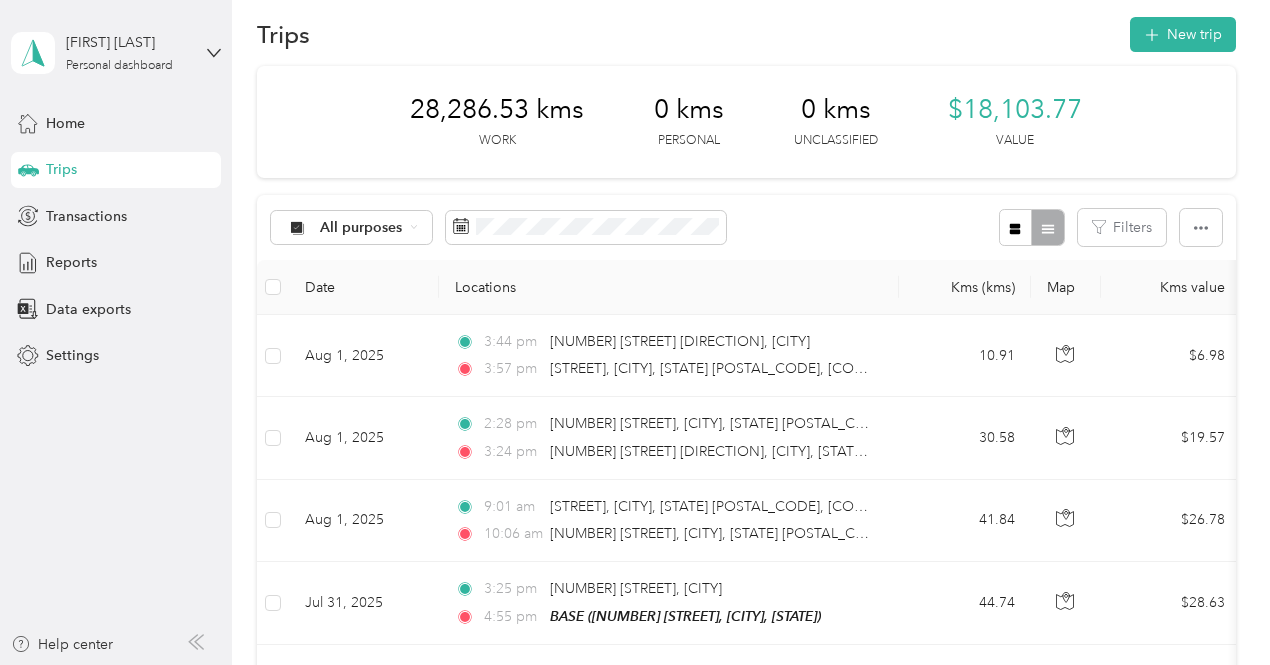 scroll, scrollTop: 0, scrollLeft: 0, axis: both 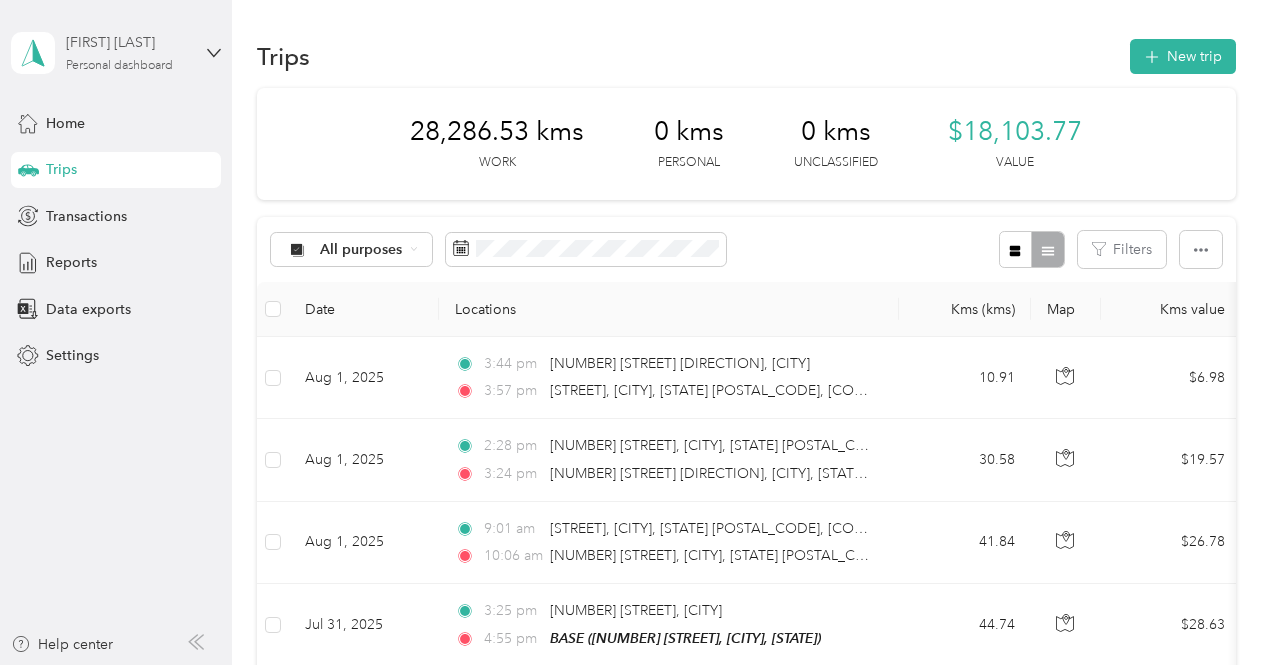 click on "[FIRST] [LAST]" at bounding box center (128, 42) 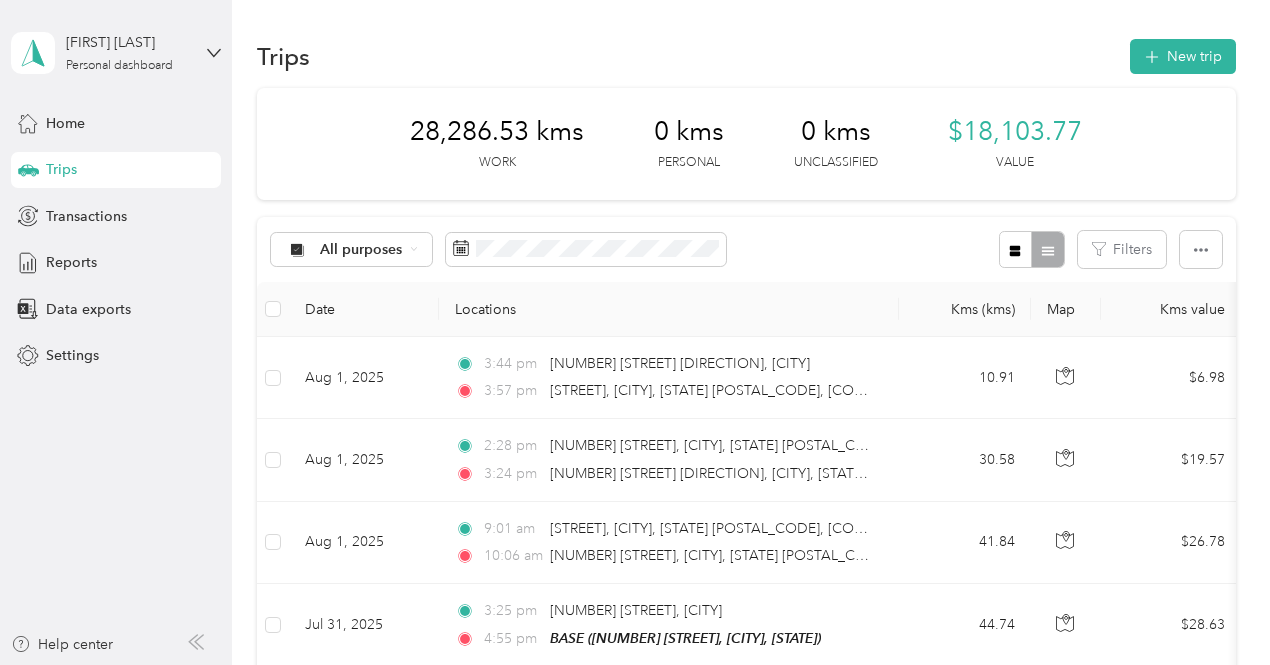 click on "Log out" at bounding box center [163, 152] 